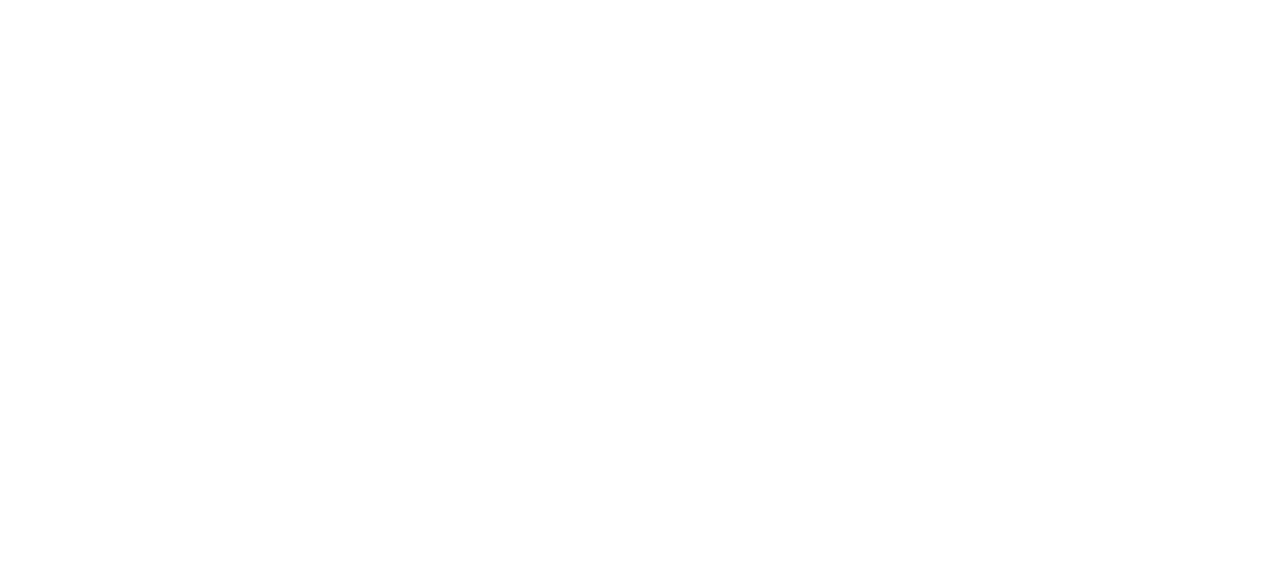 scroll, scrollTop: 0, scrollLeft: 0, axis: both 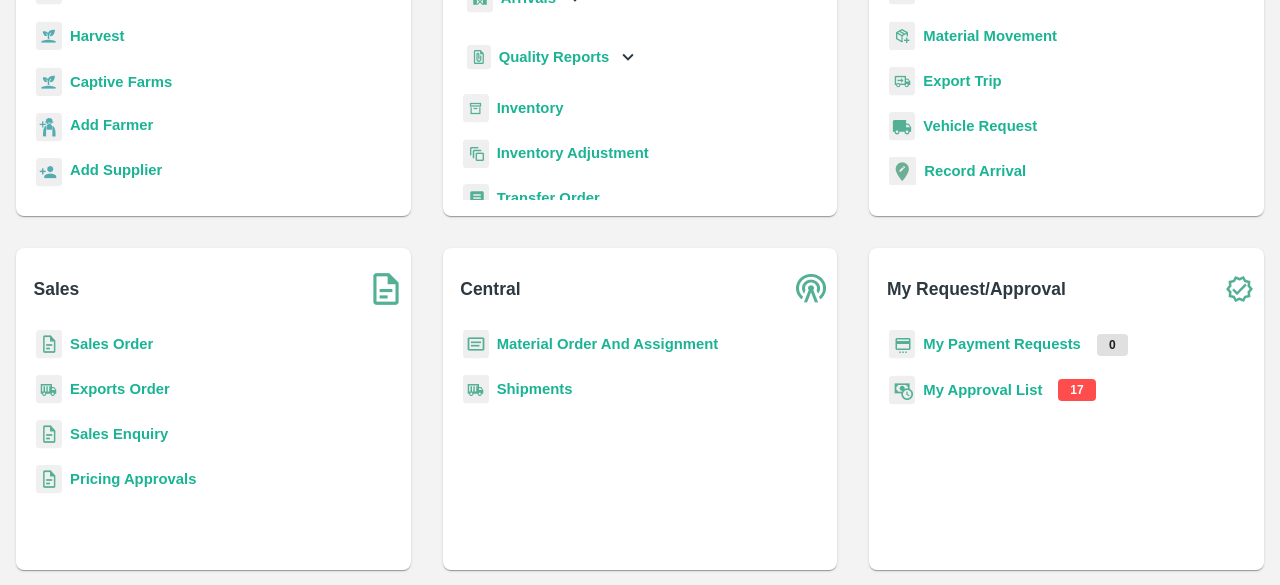 click on "My Approval List" at bounding box center [982, 390] 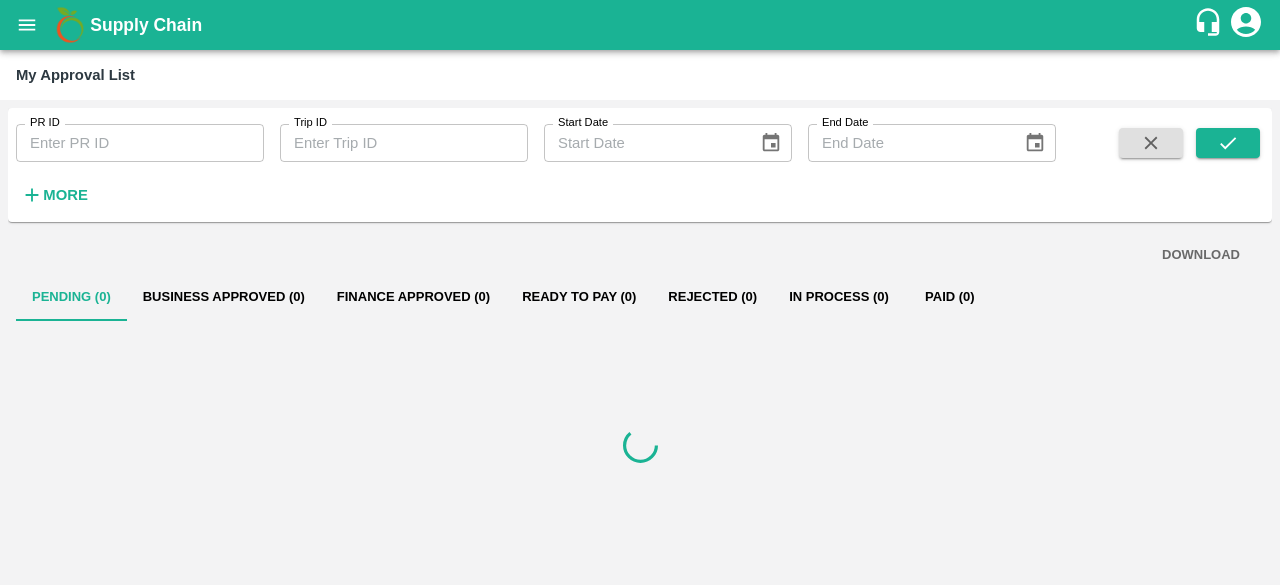 scroll, scrollTop: 0, scrollLeft: 0, axis: both 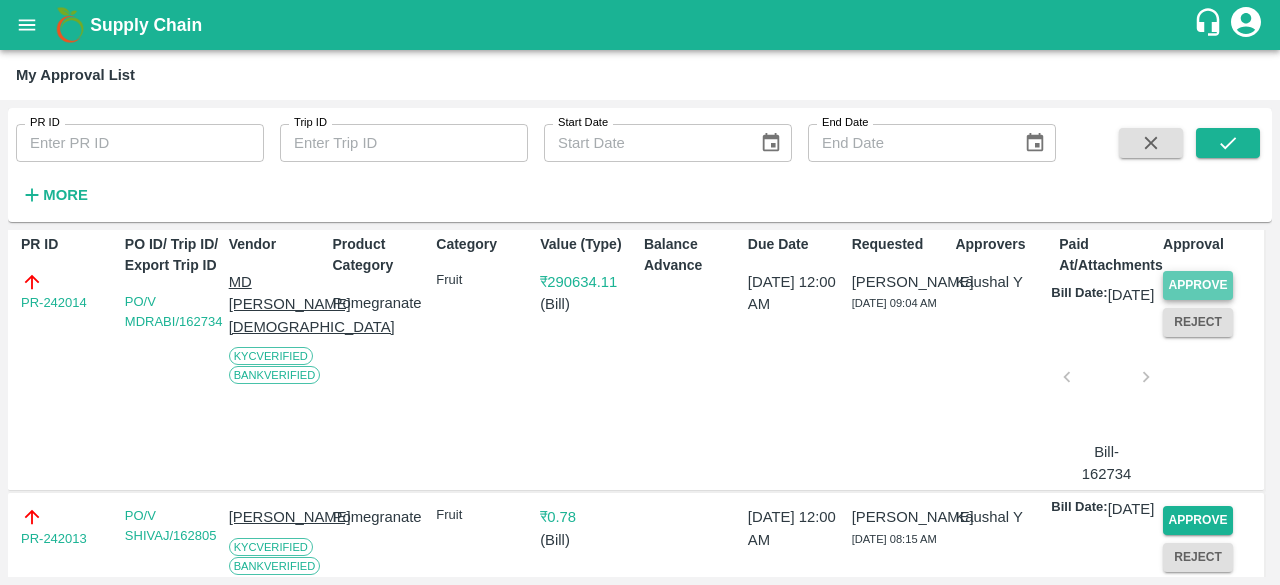 click on "Approve" at bounding box center [1198, 285] 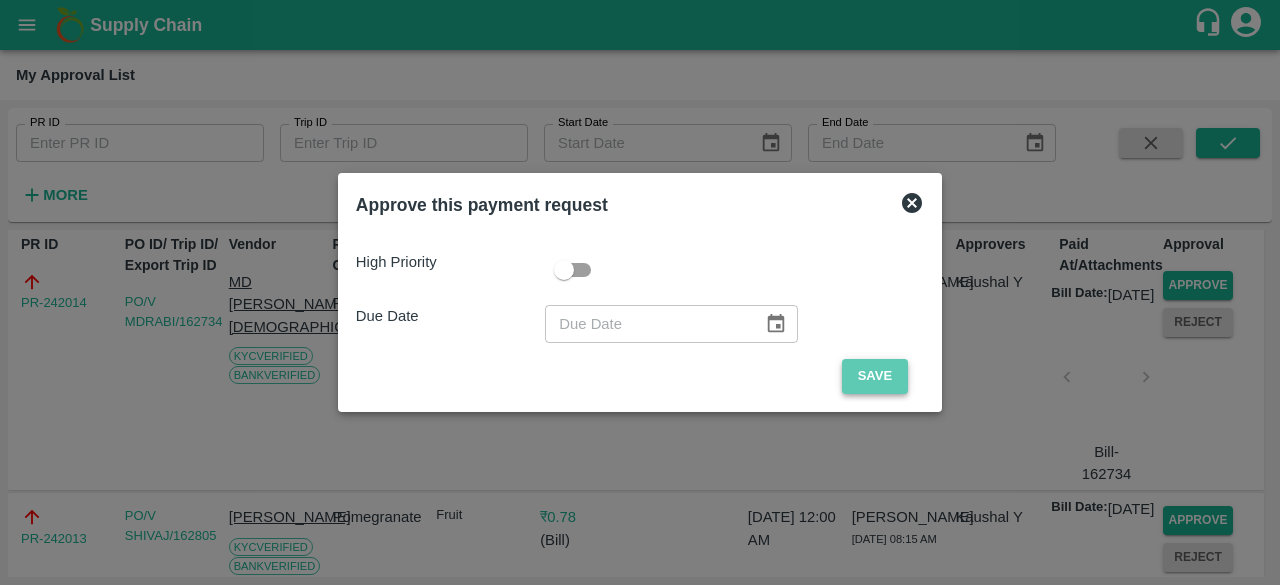 click on "Save" at bounding box center (875, 376) 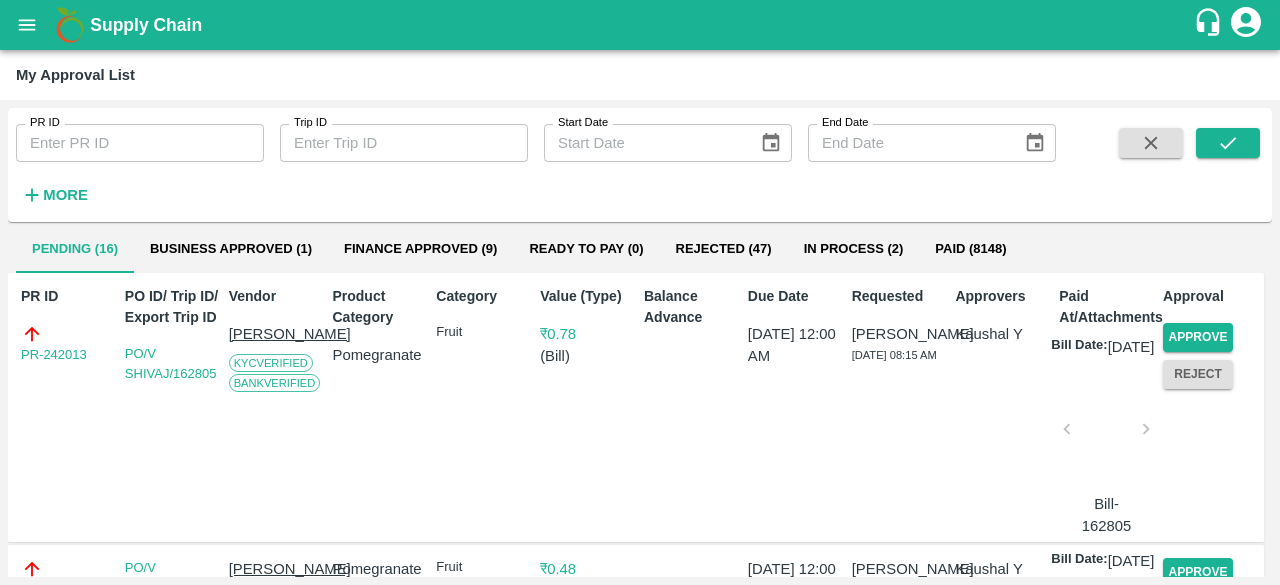 scroll, scrollTop: 49, scrollLeft: 0, axis: vertical 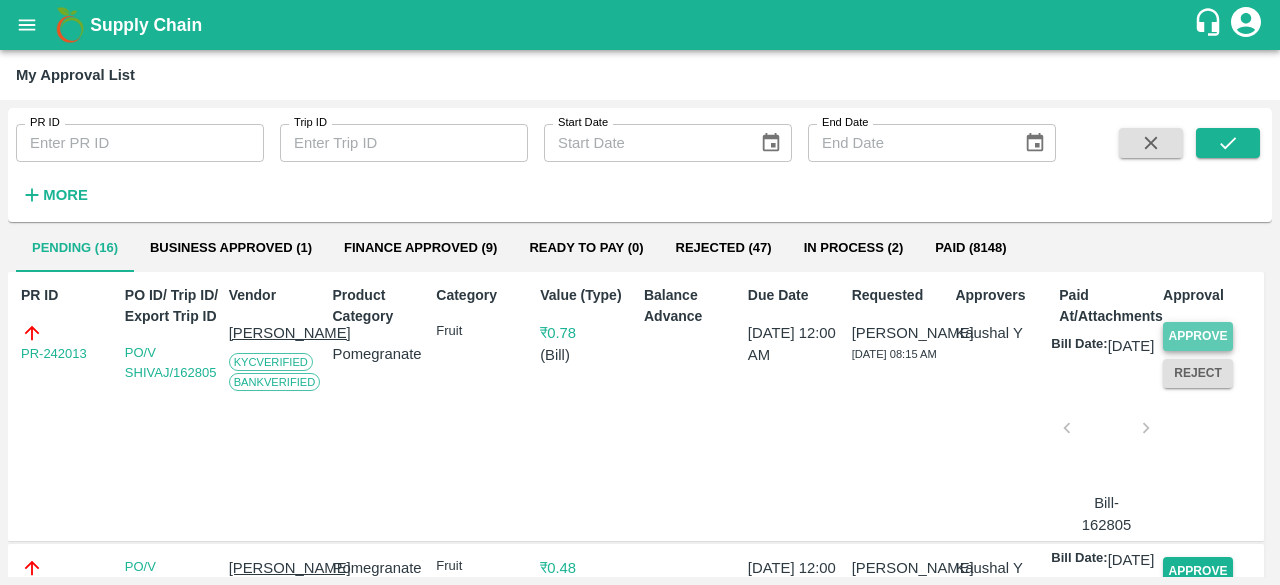 click on "Approve" at bounding box center (1198, 336) 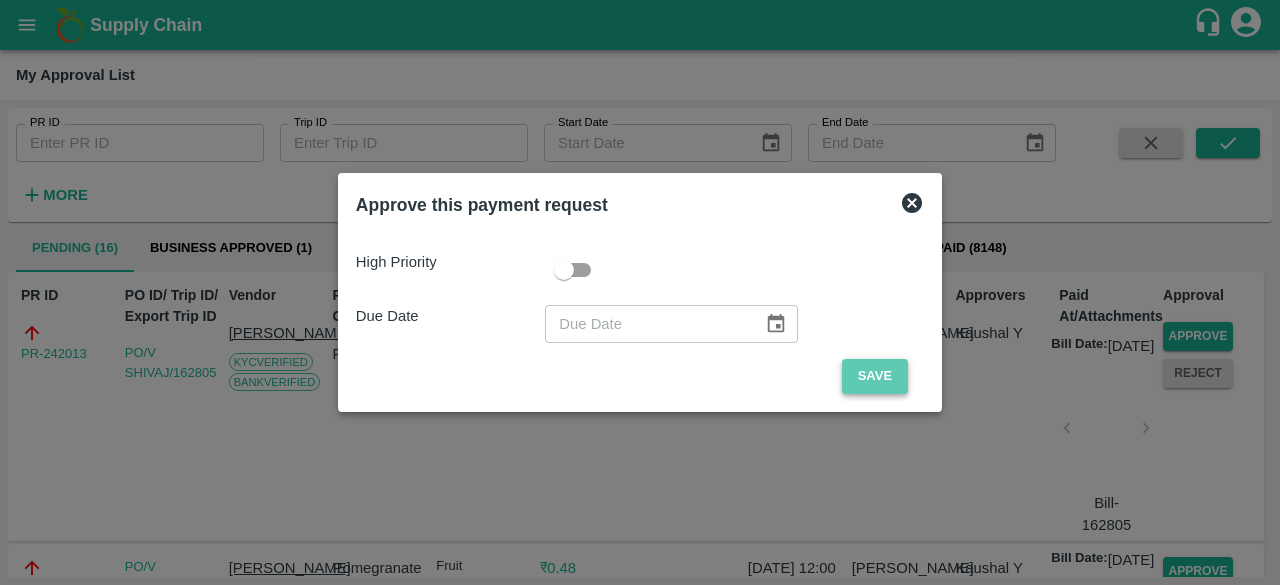 click on "Save" at bounding box center [875, 376] 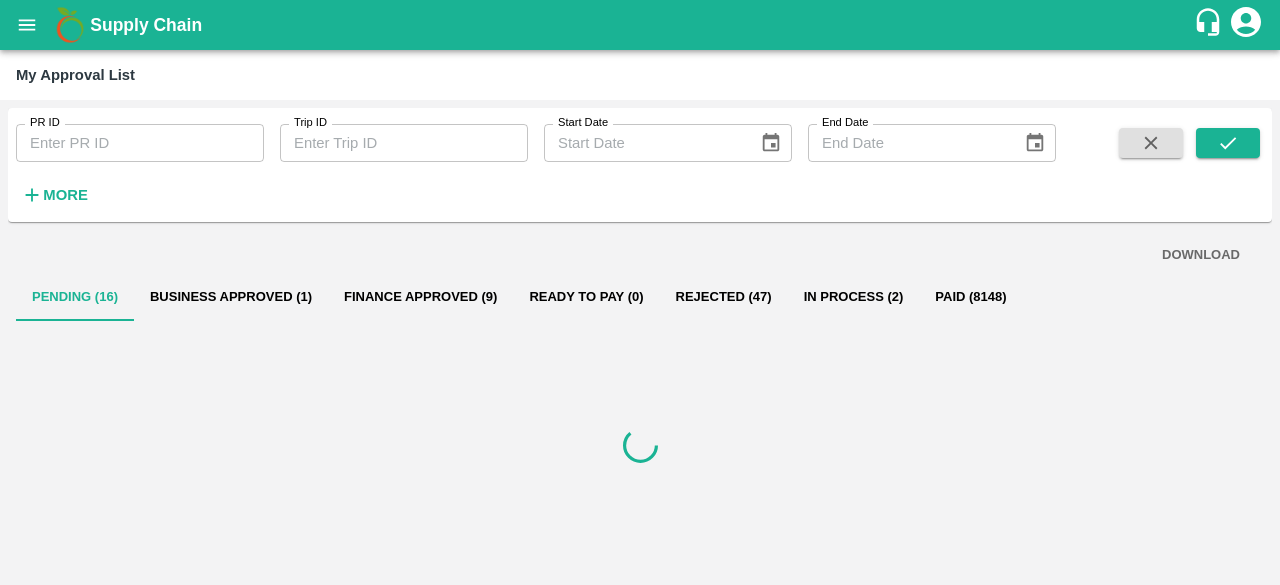 scroll, scrollTop: 0, scrollLeft: 0, axis: both 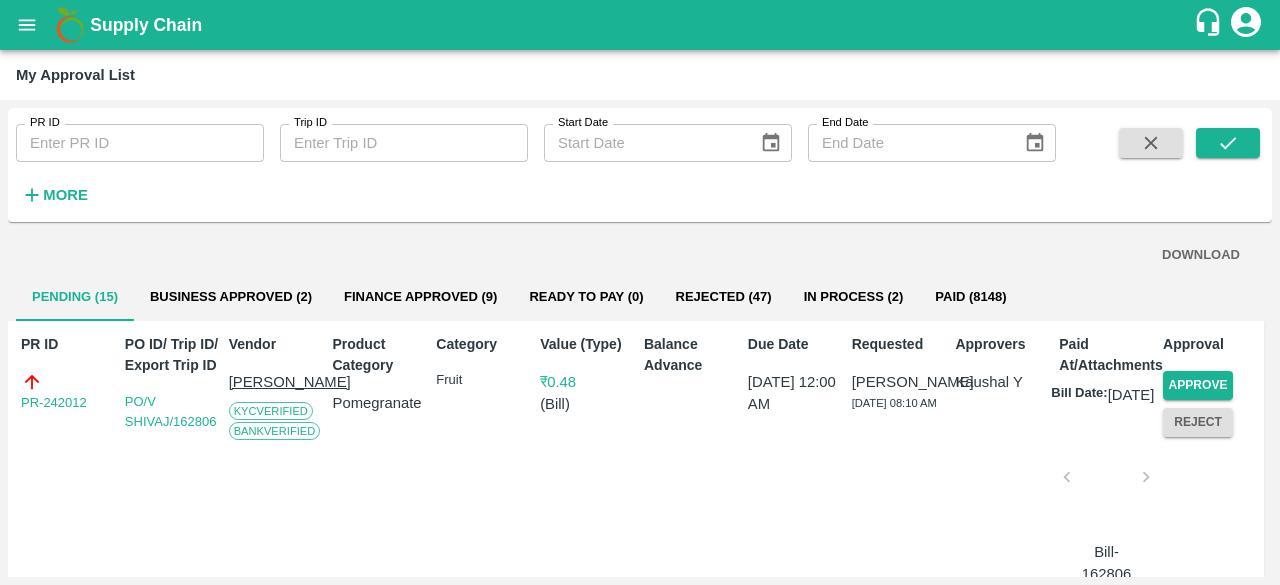 click on "Approve" at bounding box center [1194, 381] 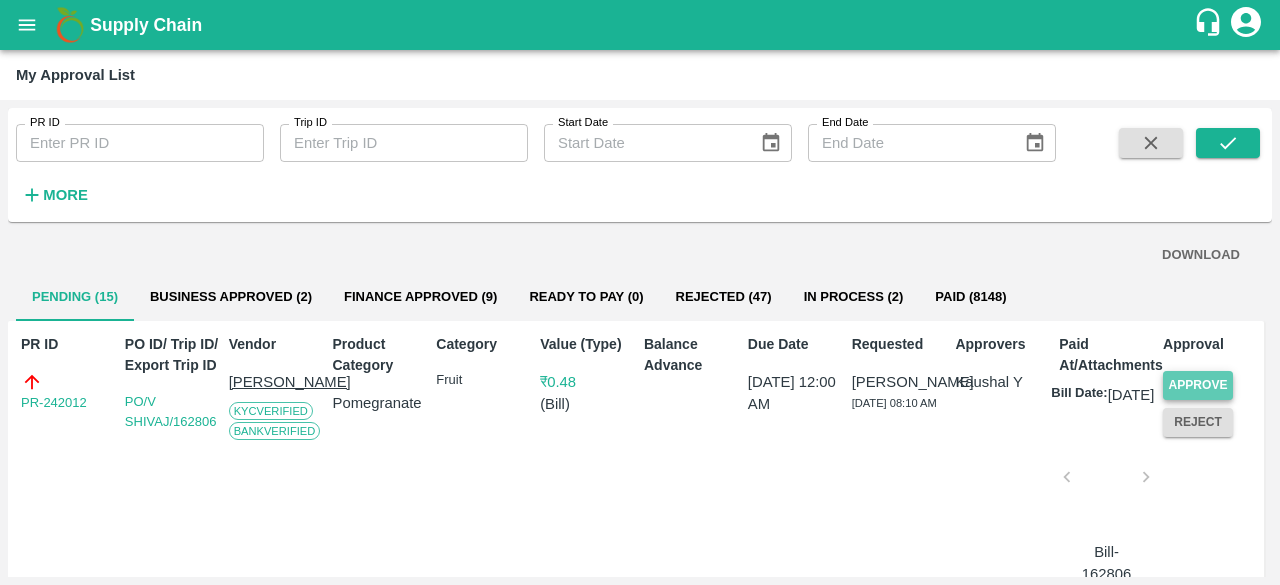 click on "Approve" at bounding box center (1198, 385) 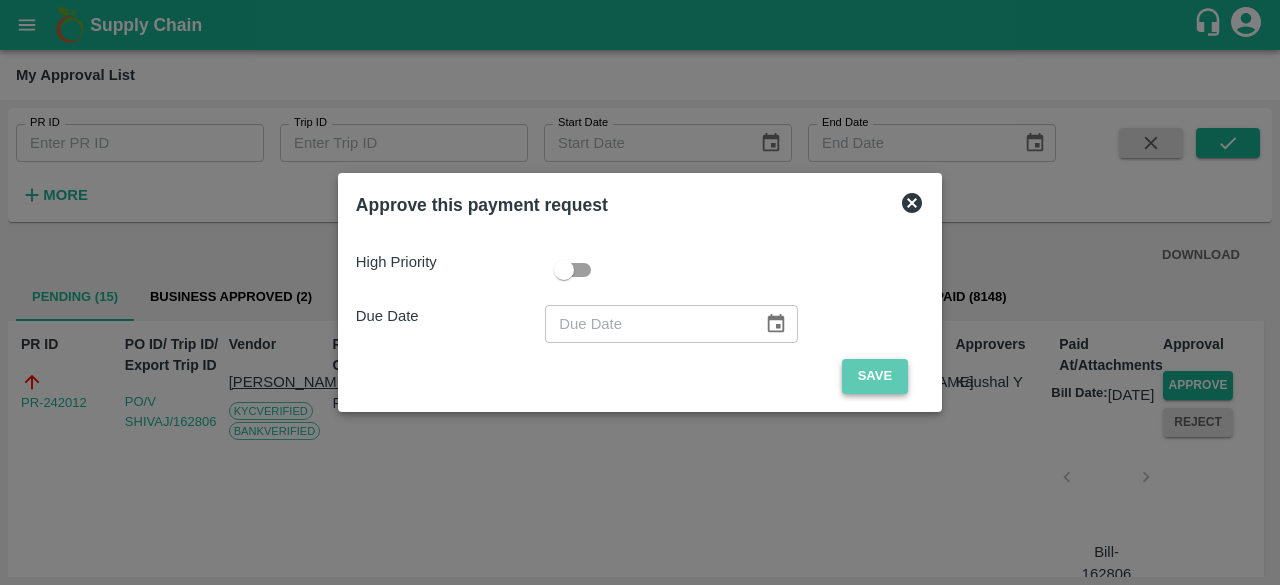 click on "Save" at bounding box center (875, 376) 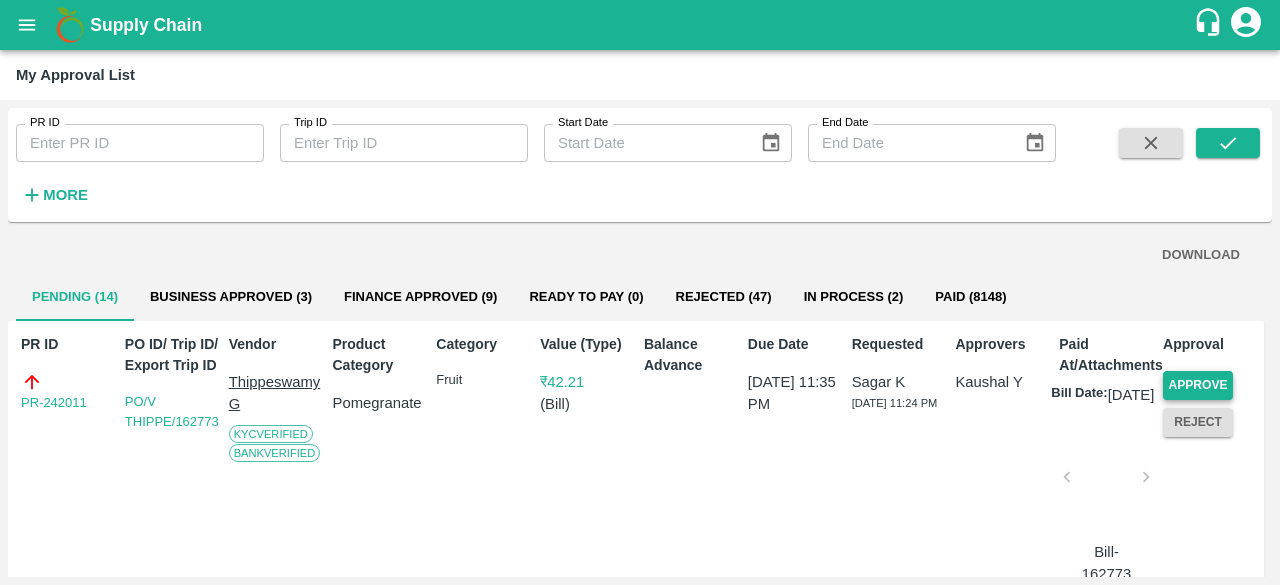 click on "Approve" at bounding box center [1198, 385] 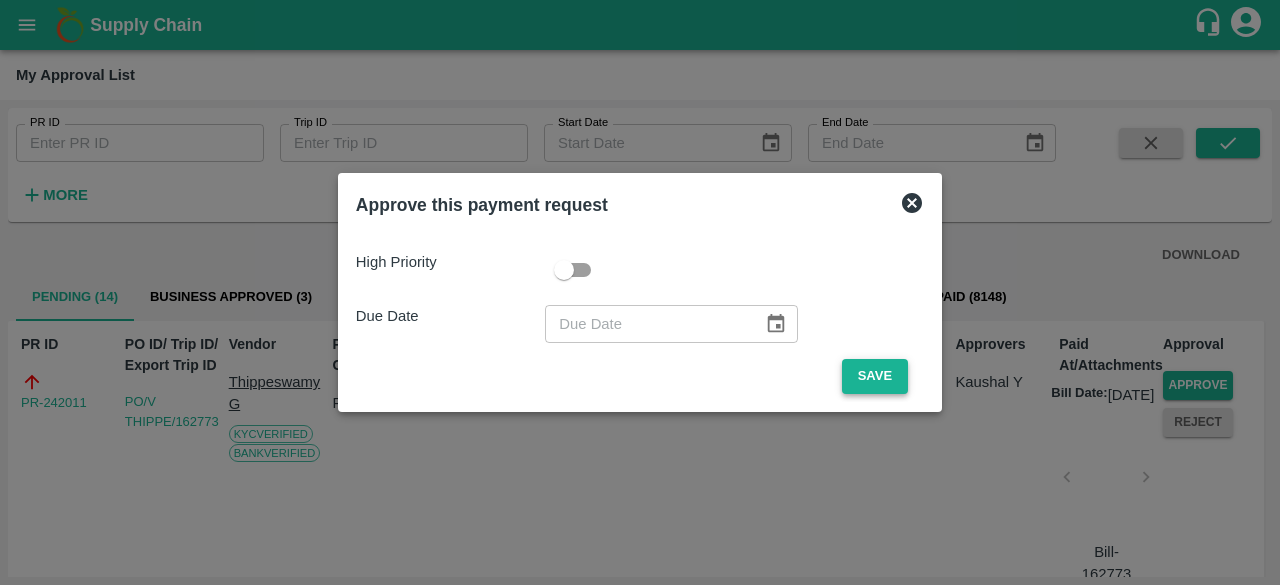 click on "Save" at bounding box center (875, 376) 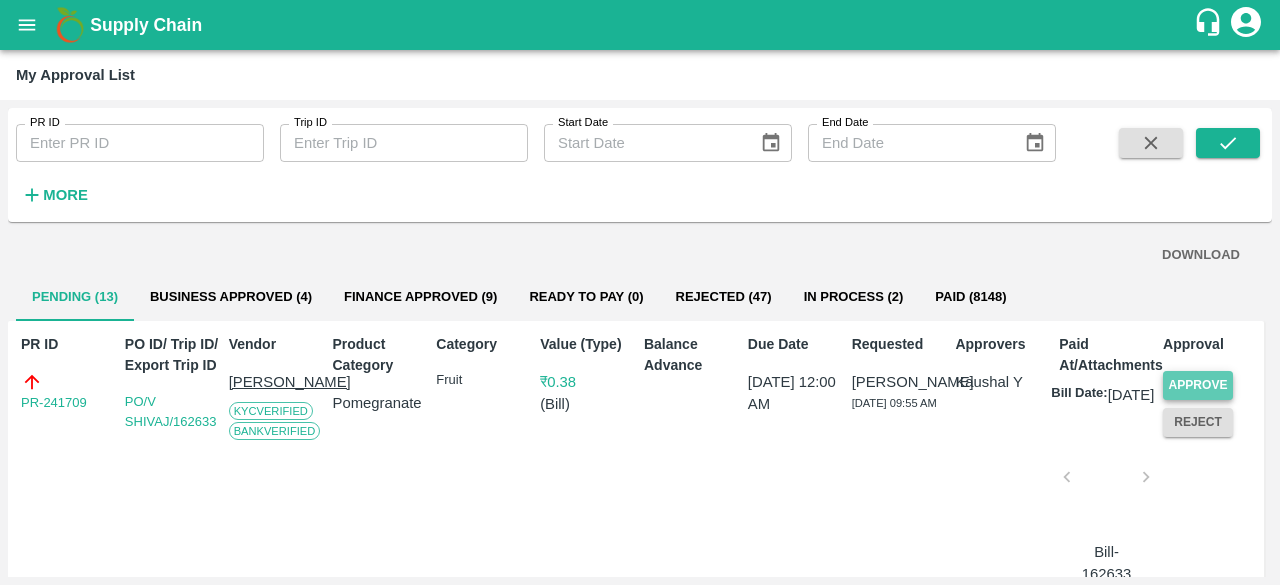 click on "Approve" at bounding box center [1198, 385] 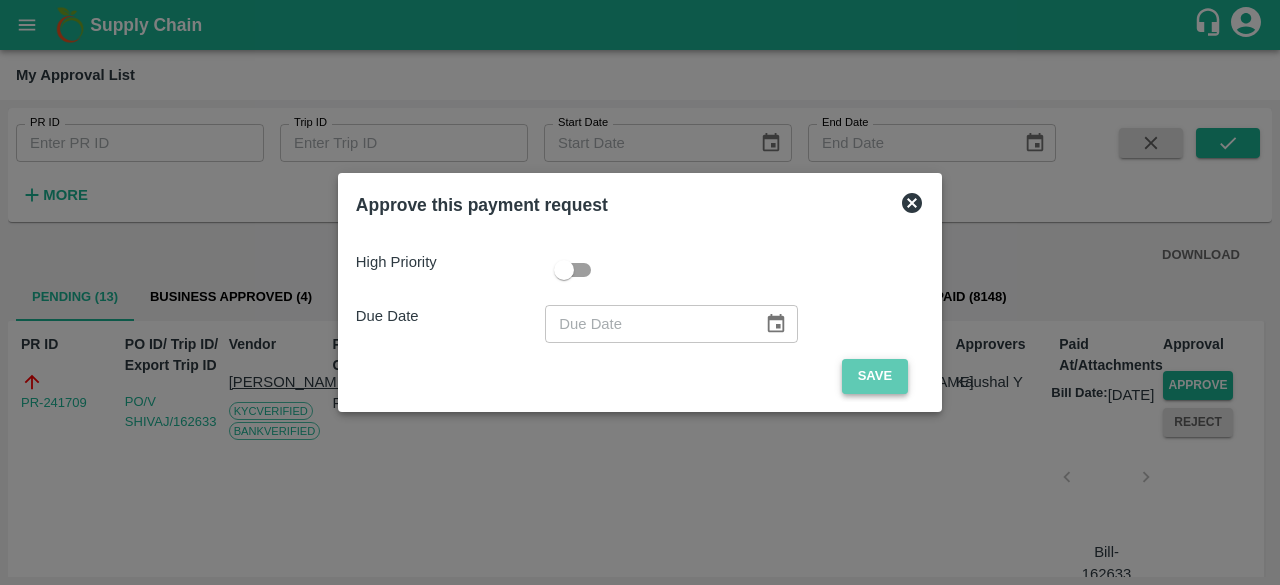 click on "Save" at bounding box center [875, 376] 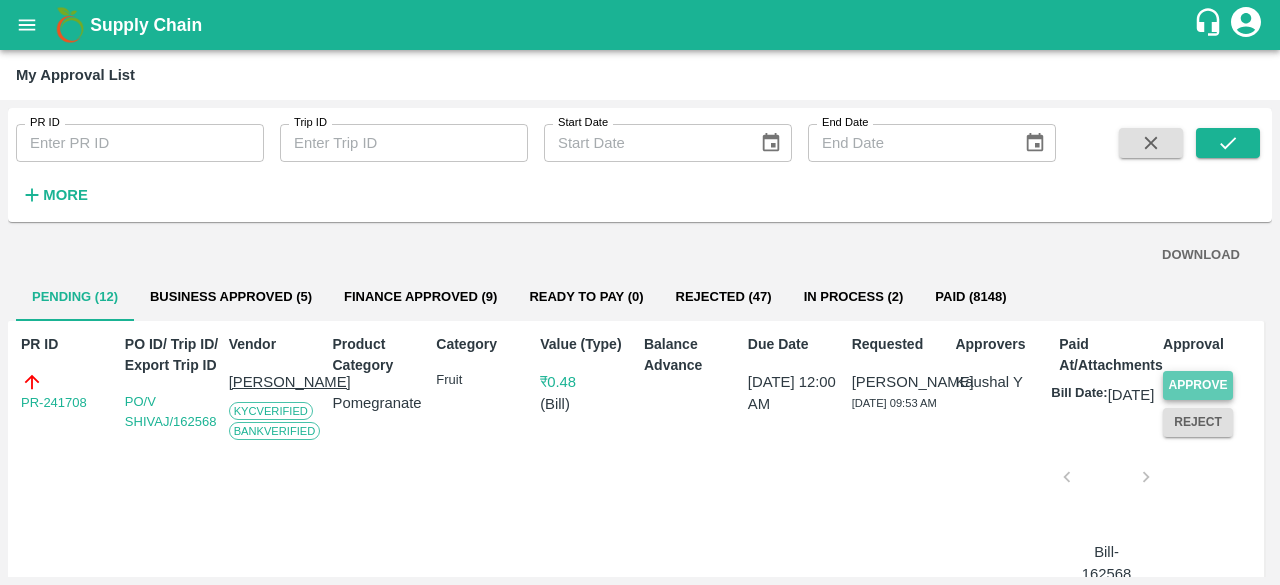 click on "Approve" at bounding box center (1198, 385) 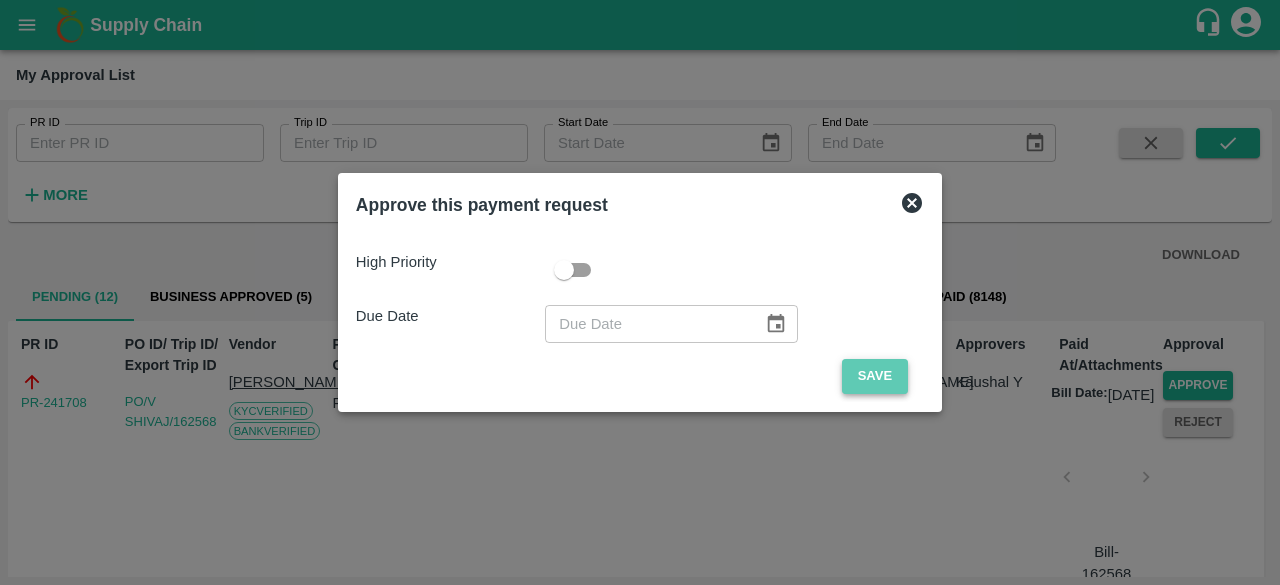 click on "Save" at bounding box center [875, 376] 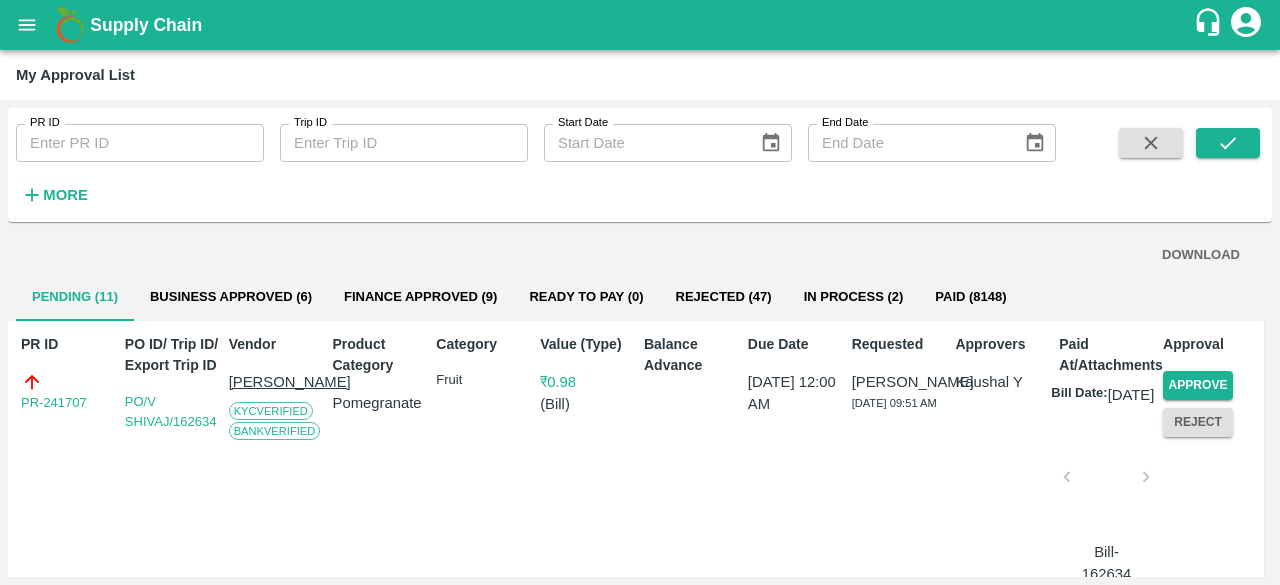 click on "Paid At/Attachments" at bounding box center [1107, 355] 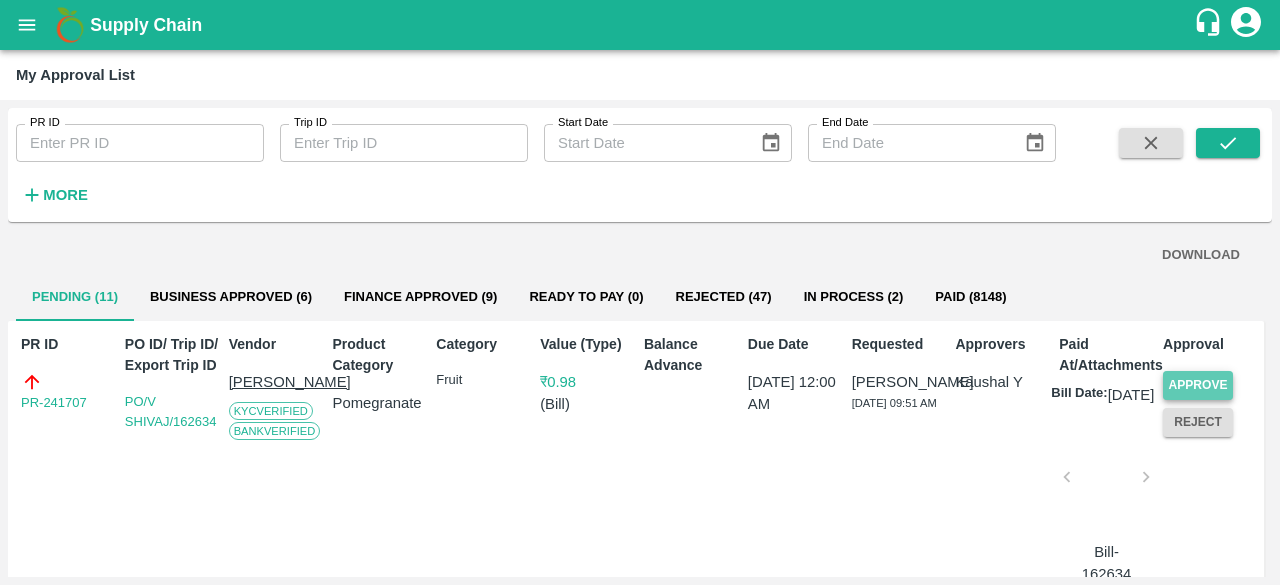 click on "Approve" at bounding box center [1198, 385] 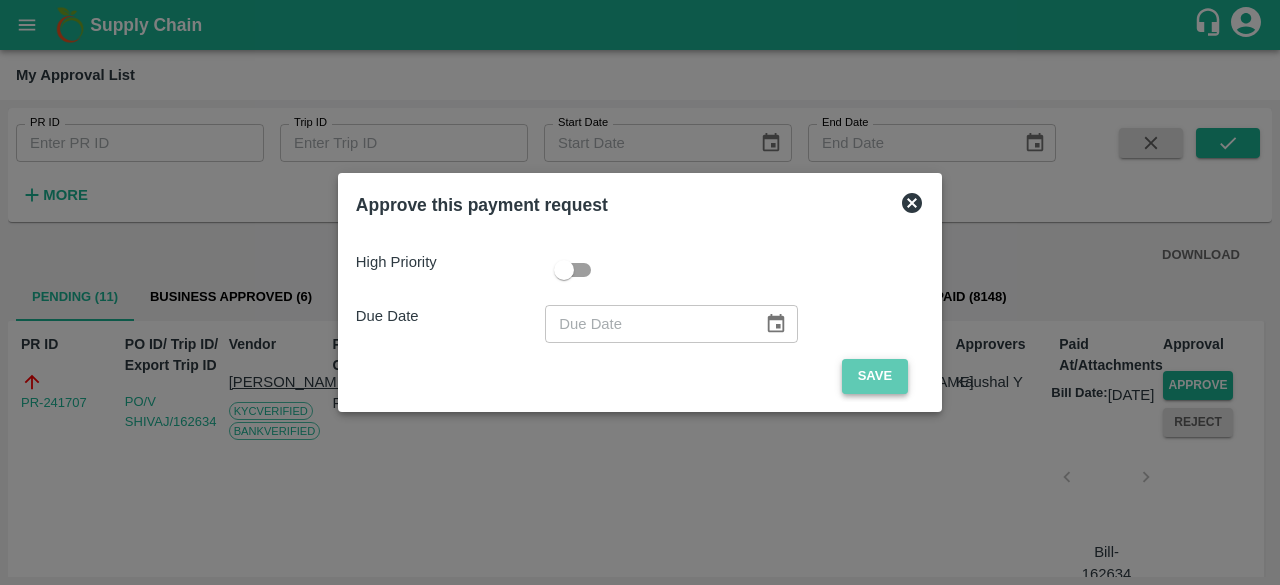 click on "Save" at bounding box center (875, 376) 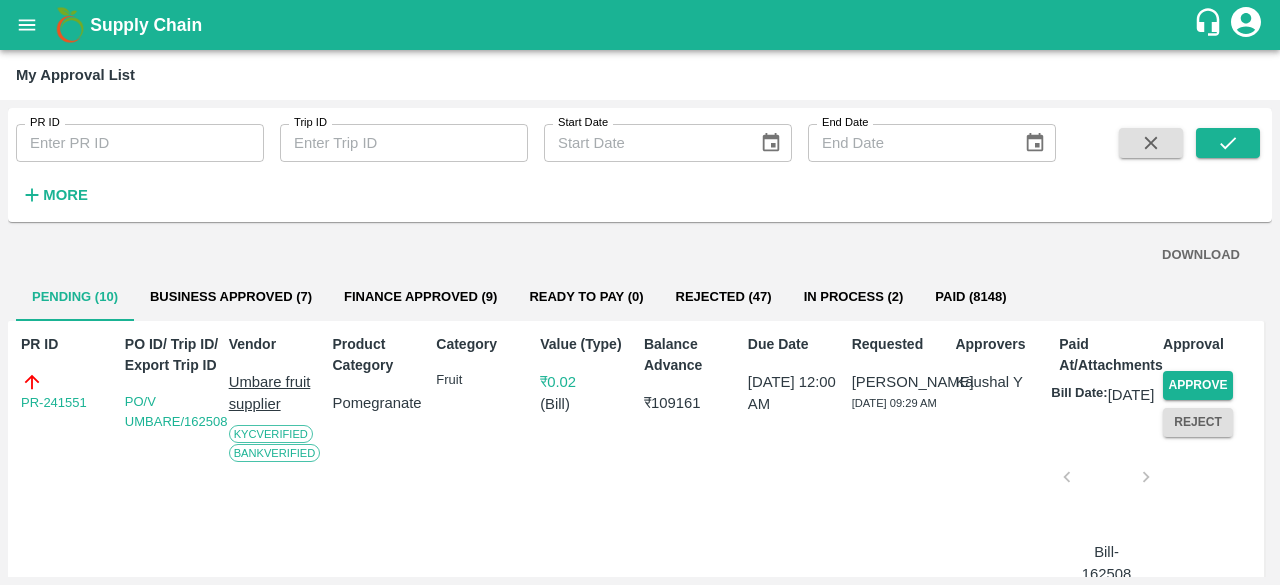 click on "Avinash kumar" at bounding box center (900, 382) 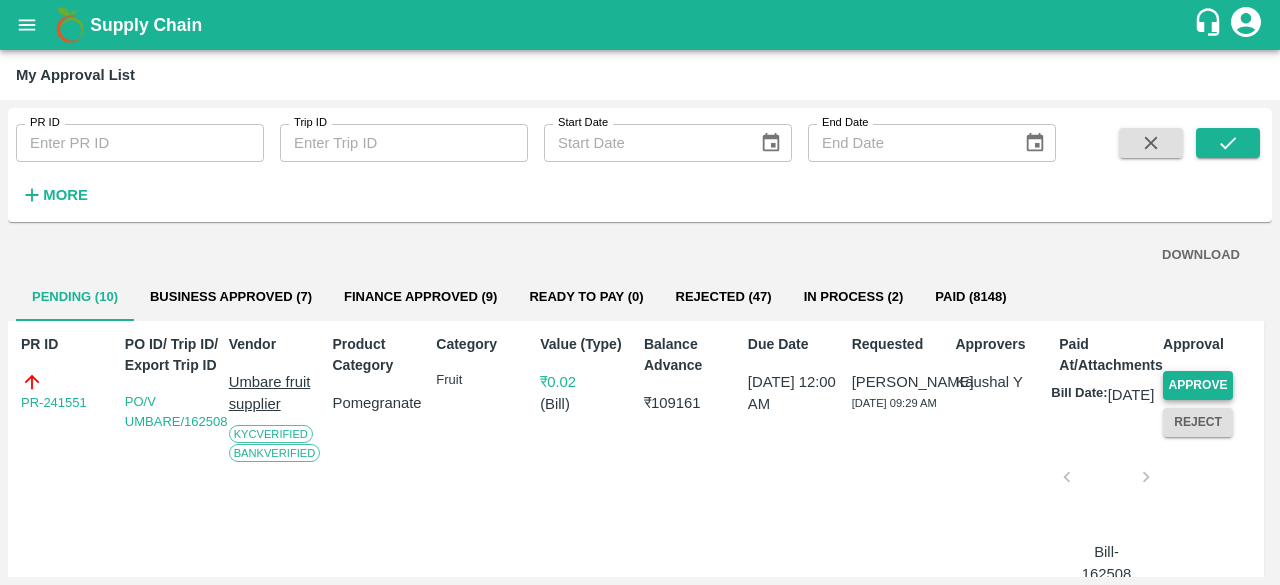 click on "Approve" at bounding box center [1198, 385] 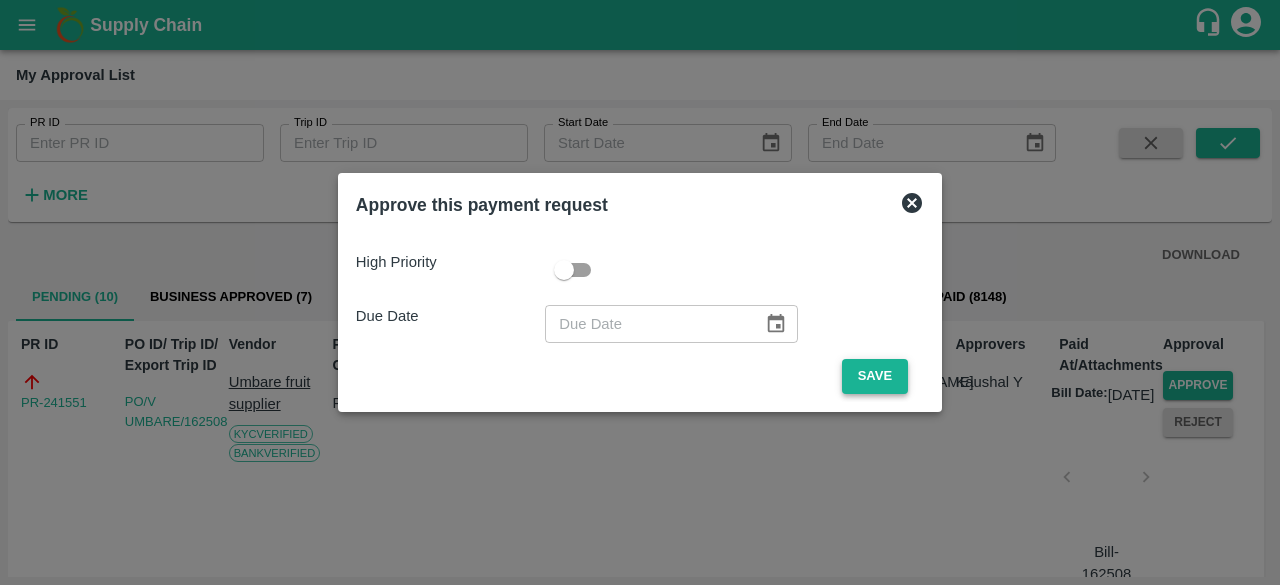 click on "Save" at bounding box center [875, 376] 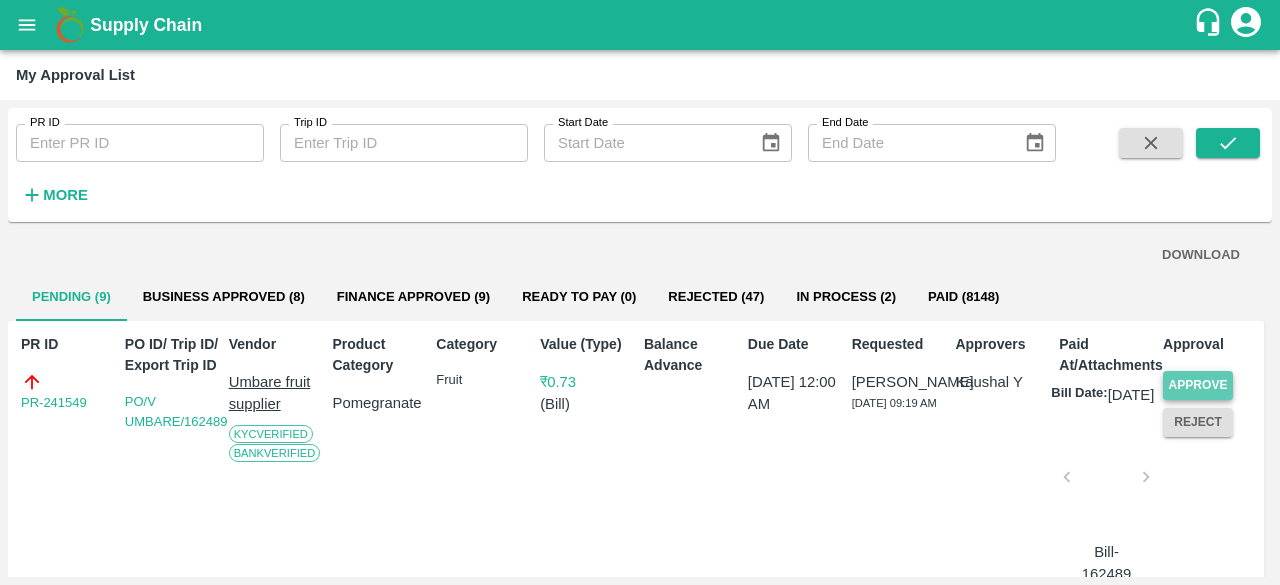 click on "Approve" at bounding box center [1198, 385] 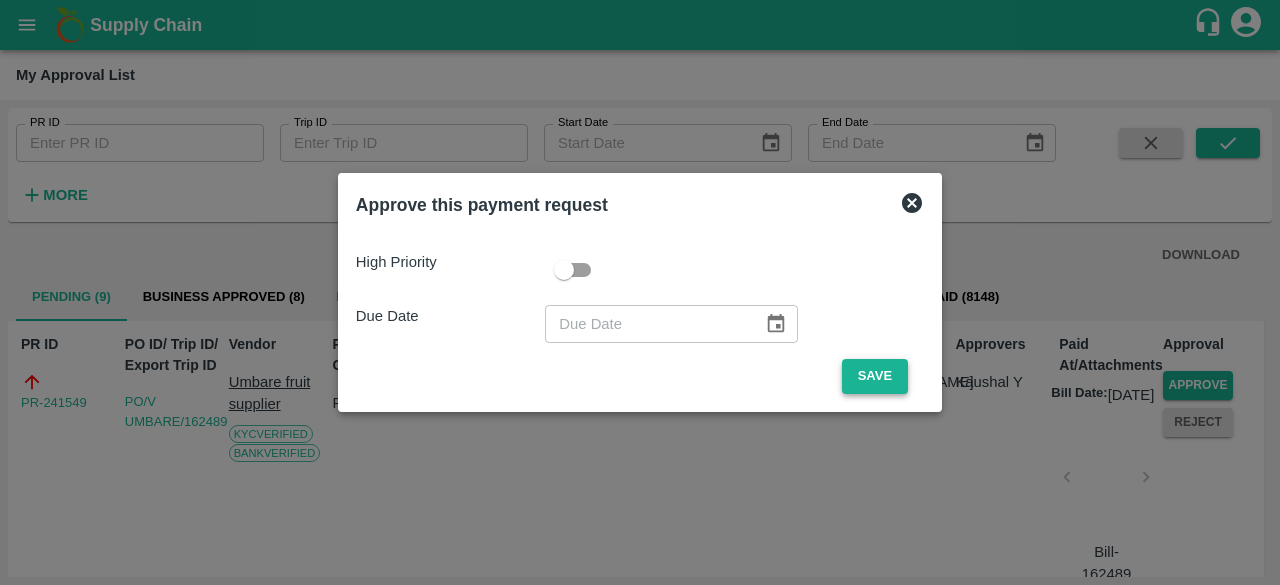 click on "Save" at bounding box center (875, 376) 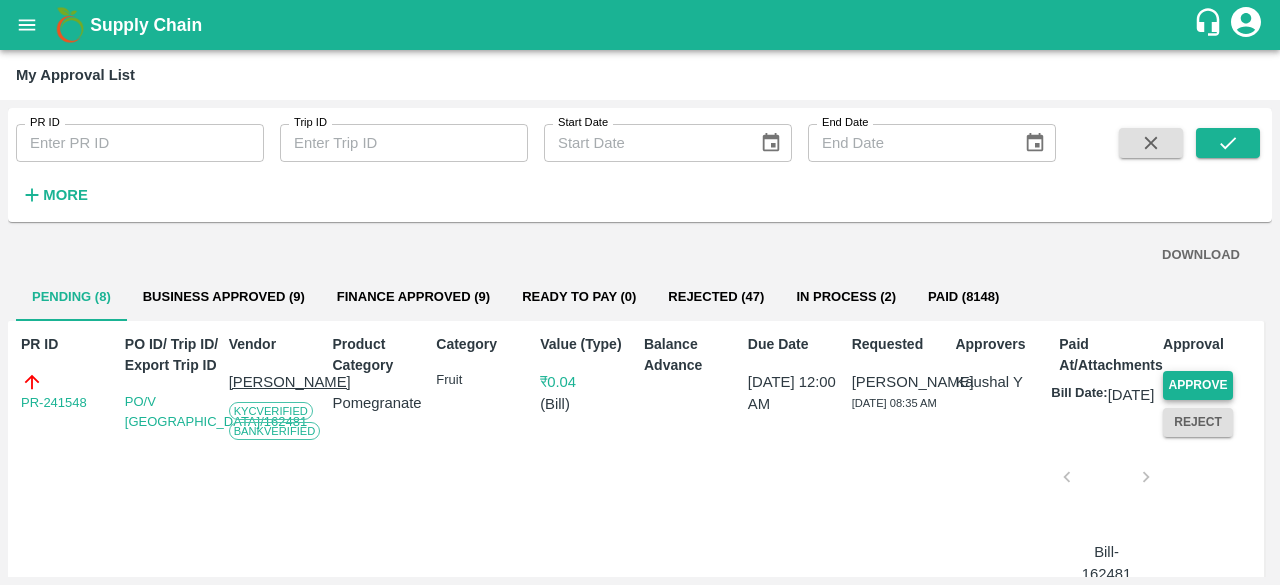 click on "Approve" at bounding box center [1198, 385] 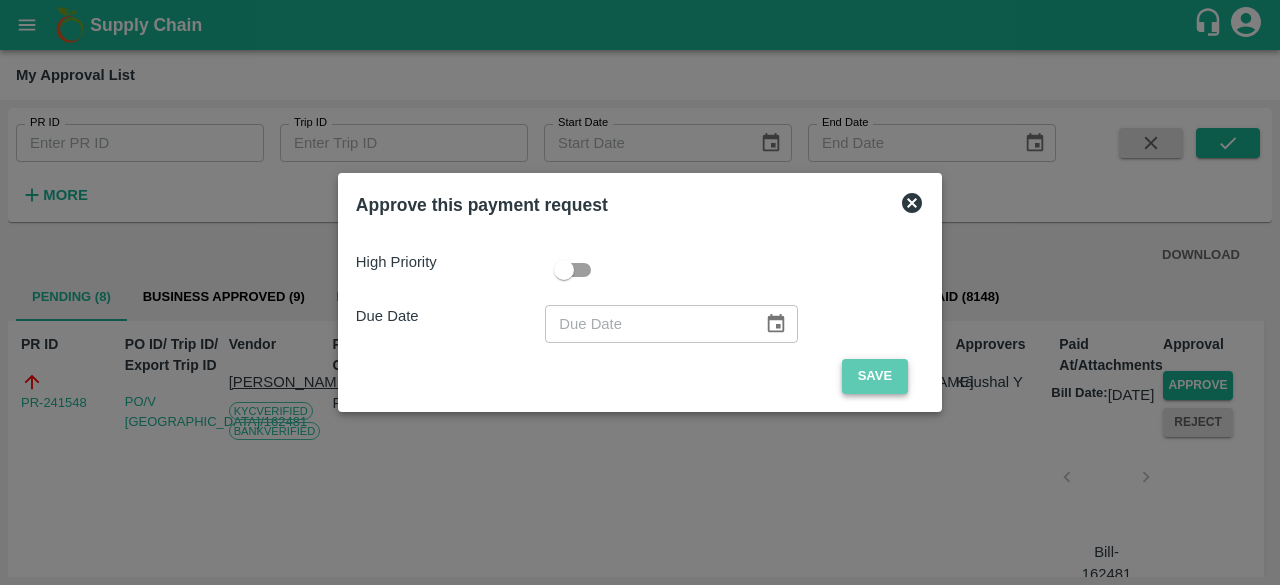 click on "Save" at bounding box center [875, 376] 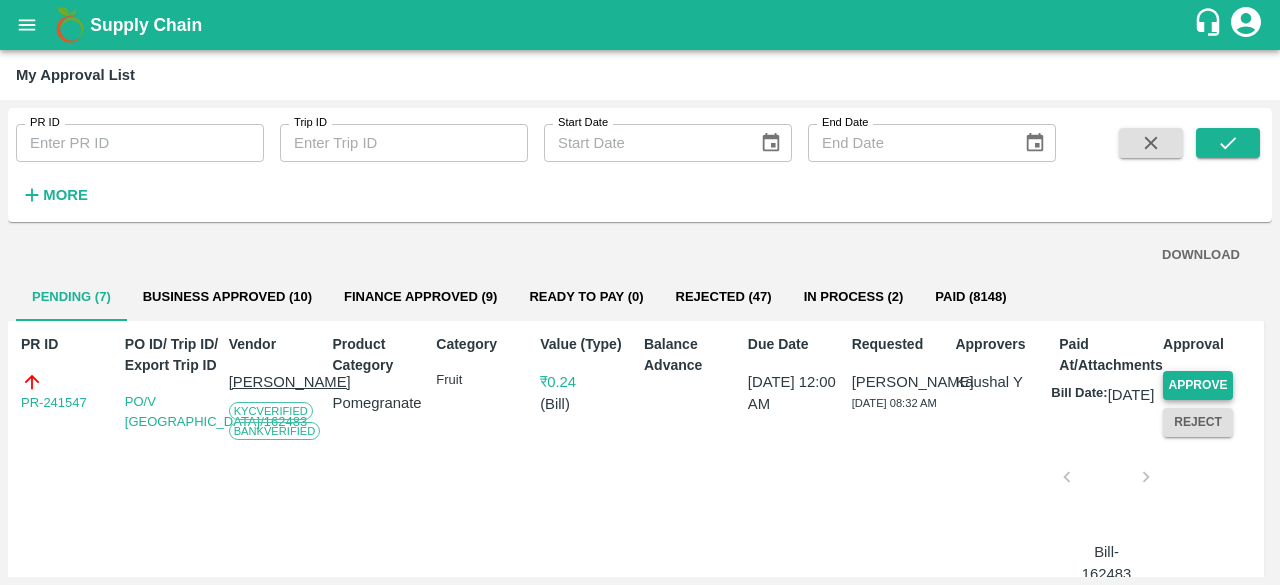 click on "Approve" at bounding box center (1198, 385) 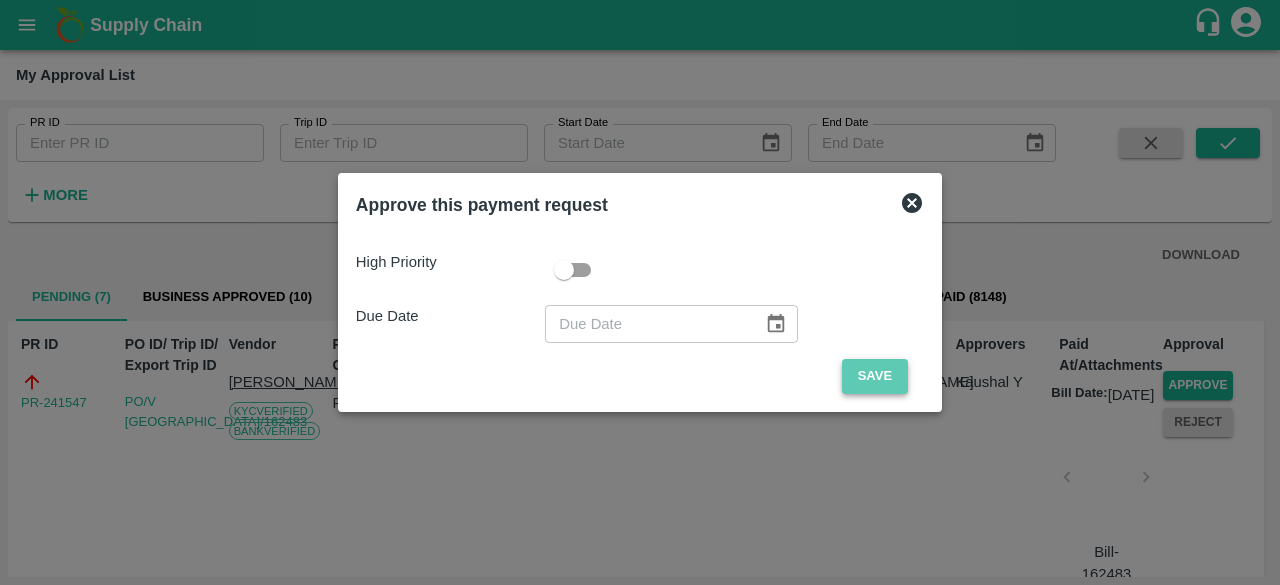 click on "Save" at bounding box center (875, 376) 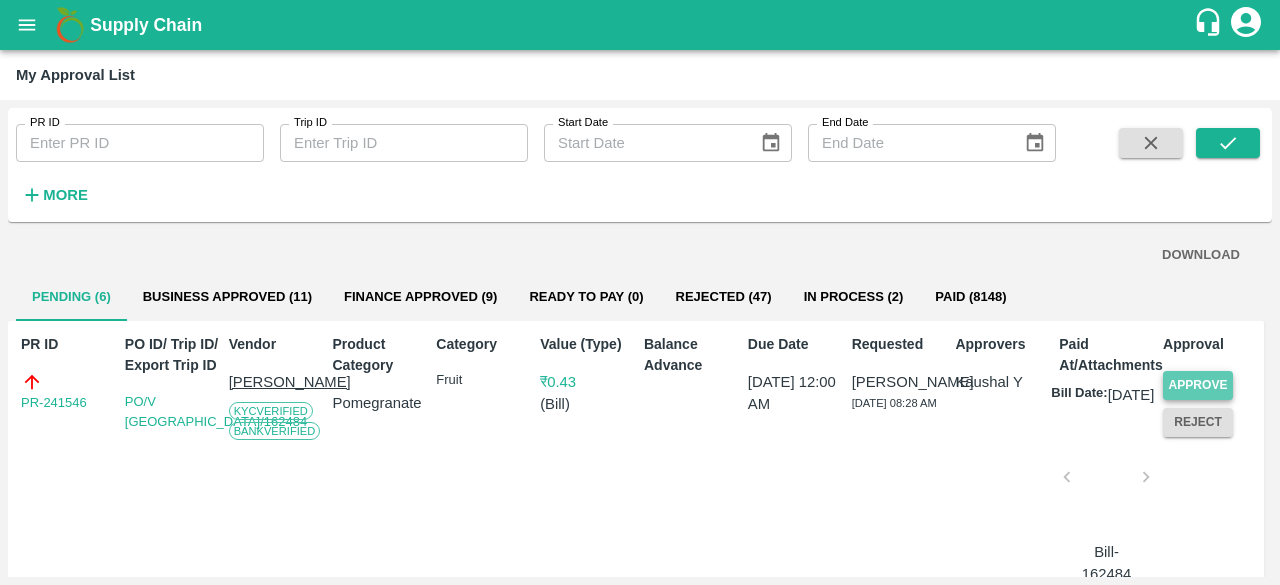 click on "Approve" at bounding box center [1198, 385] 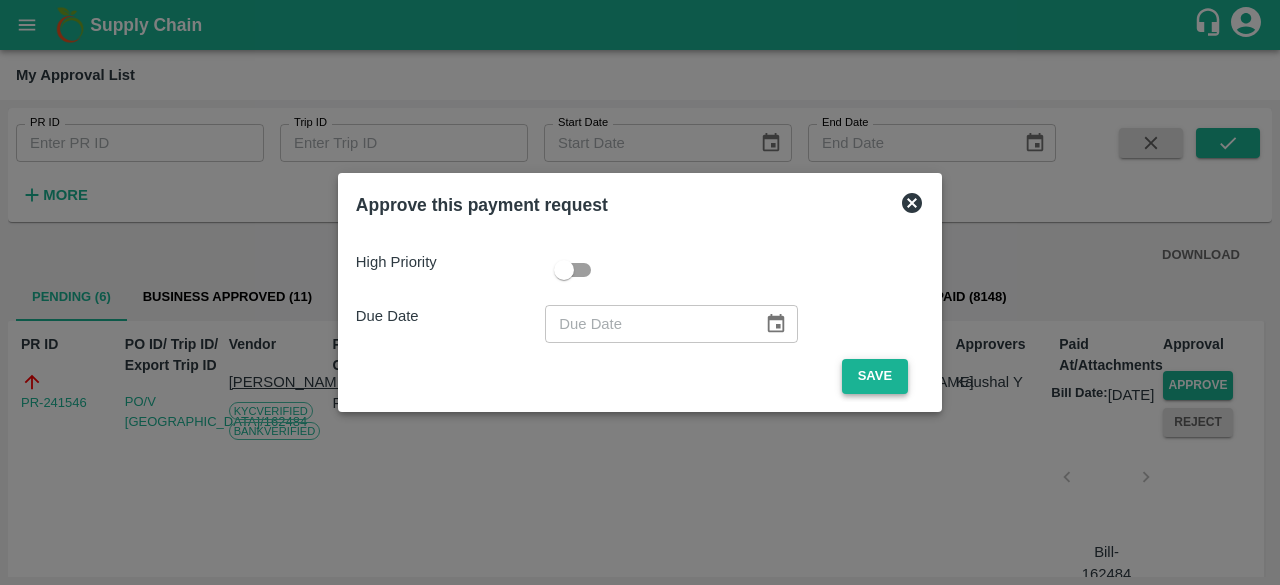 click on "Save" at bounding box center [875, 376] 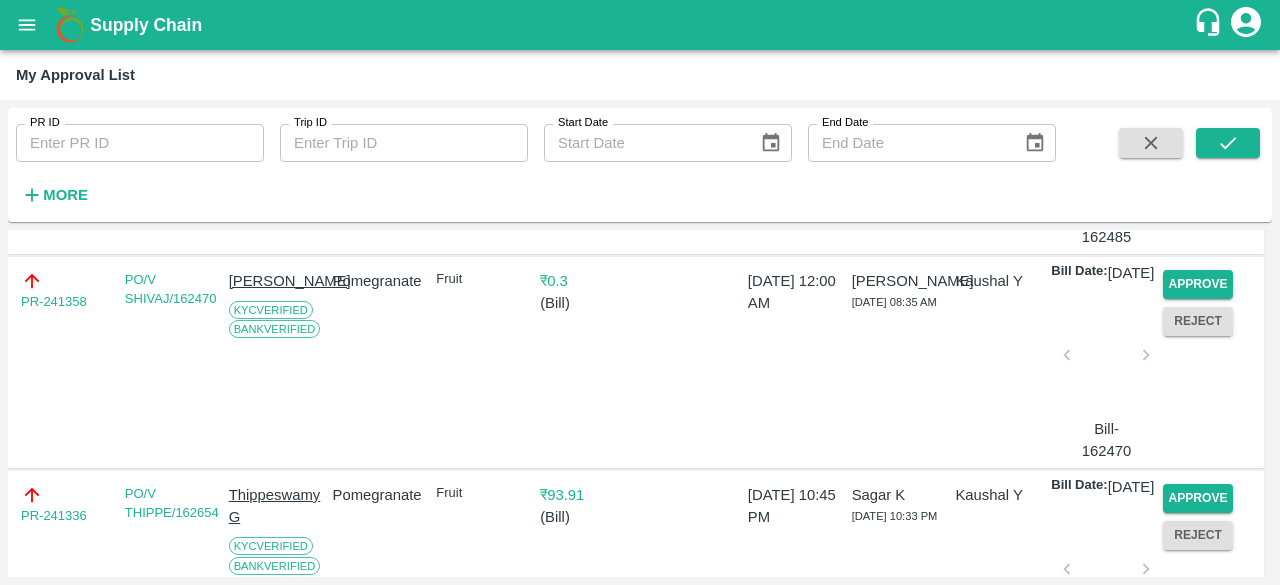 scroll, scrollTop: 978, scrollLeft: 0, axis: vertical 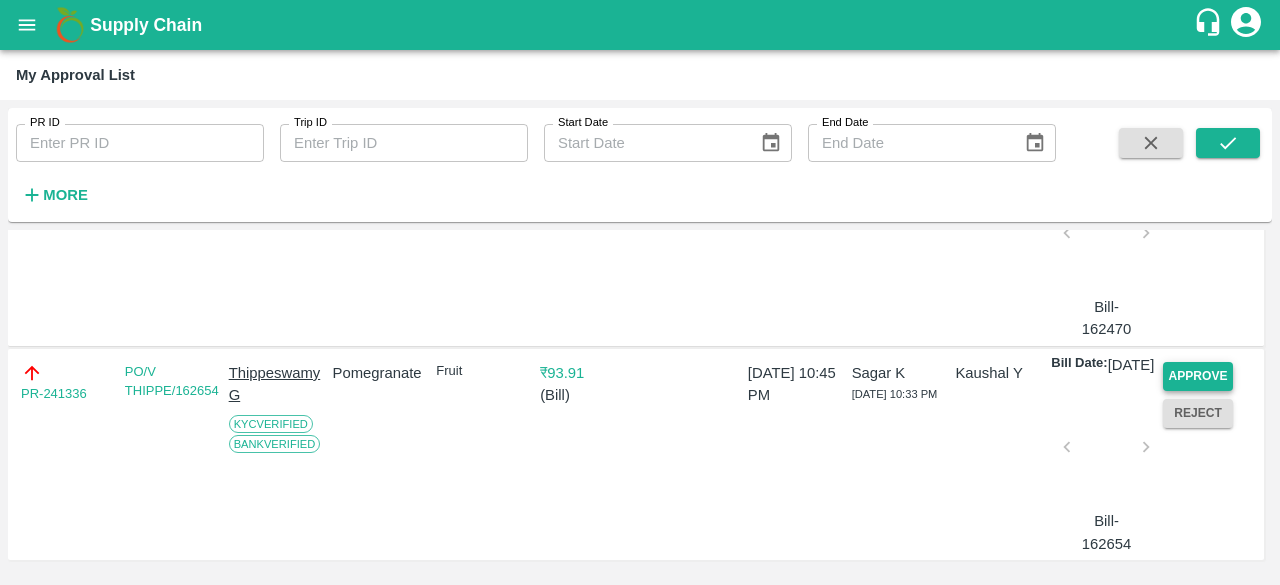 click on "Approve" at bounding box center [1198, 376] 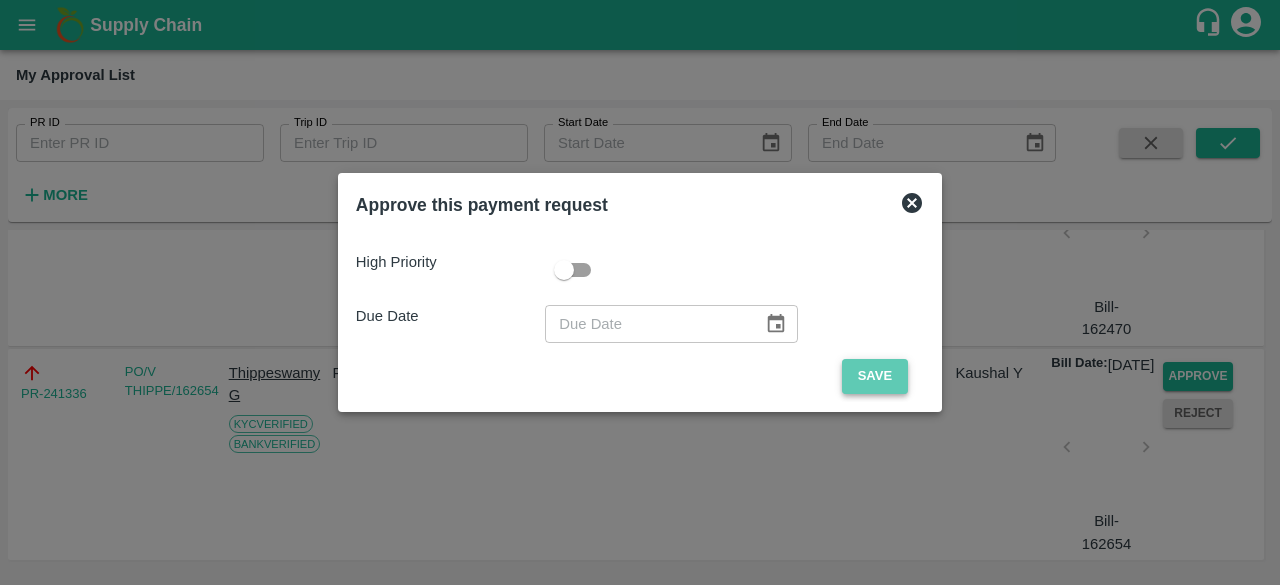 click on "Save" at bounding box center (875, 376) 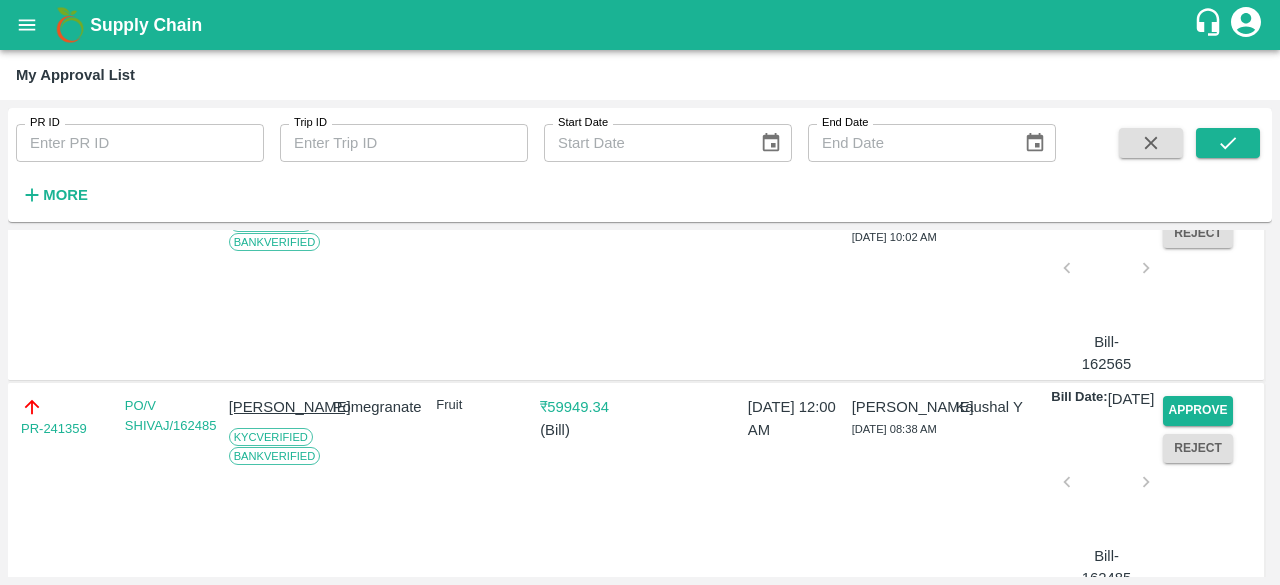 scroll, scrollTop: 440, scrollLeft: 0, axis: vertical 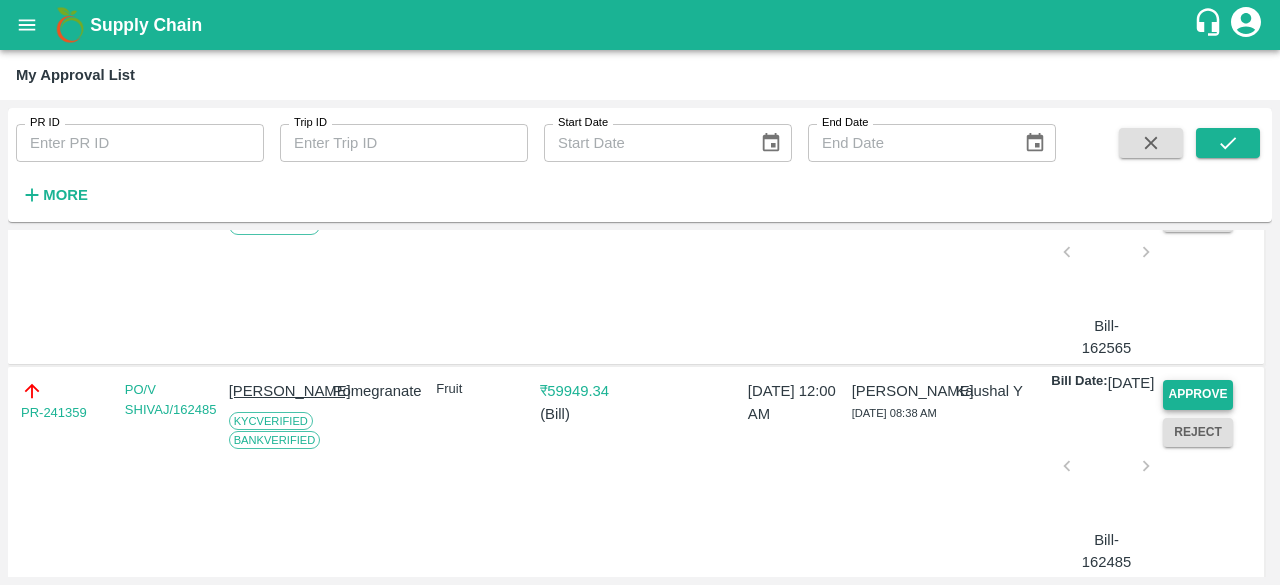click on "Approve" at bounding box center [1198, 394] 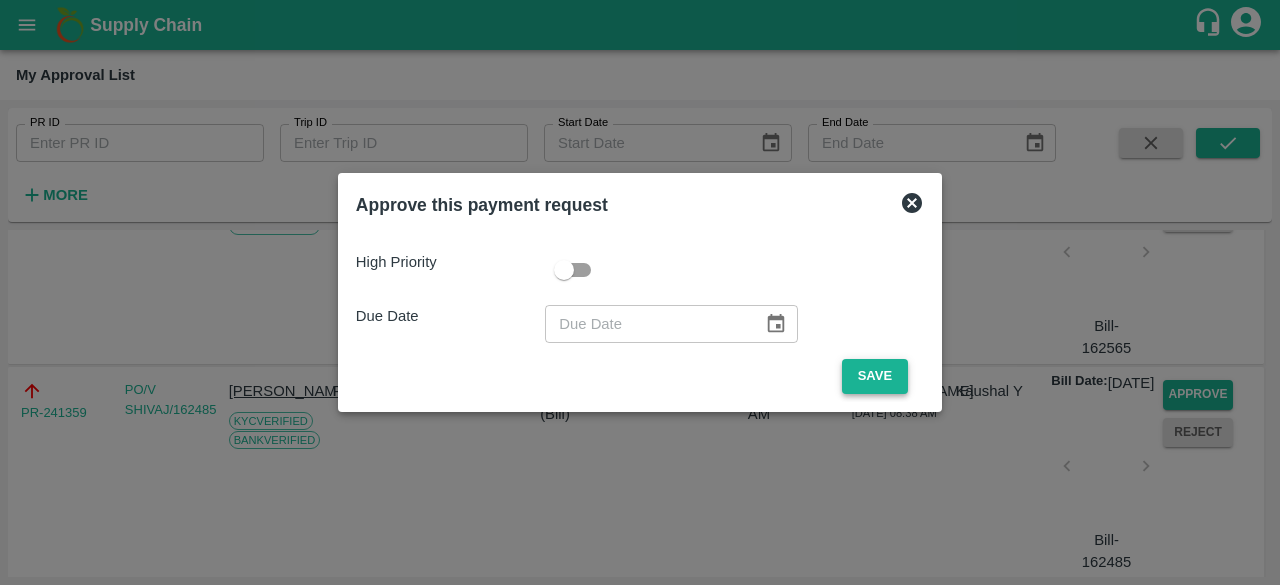 click on "Save" at bounding box center [875, 376] 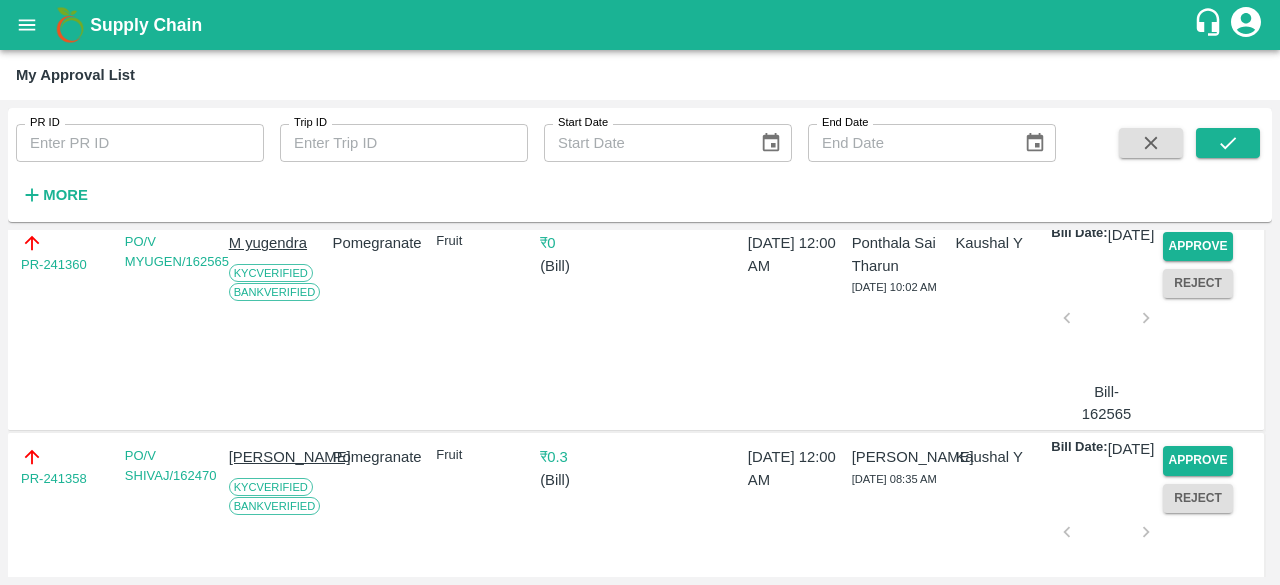 scroll, scrollTop: 514, scrollLeft: 0, axis: vertical 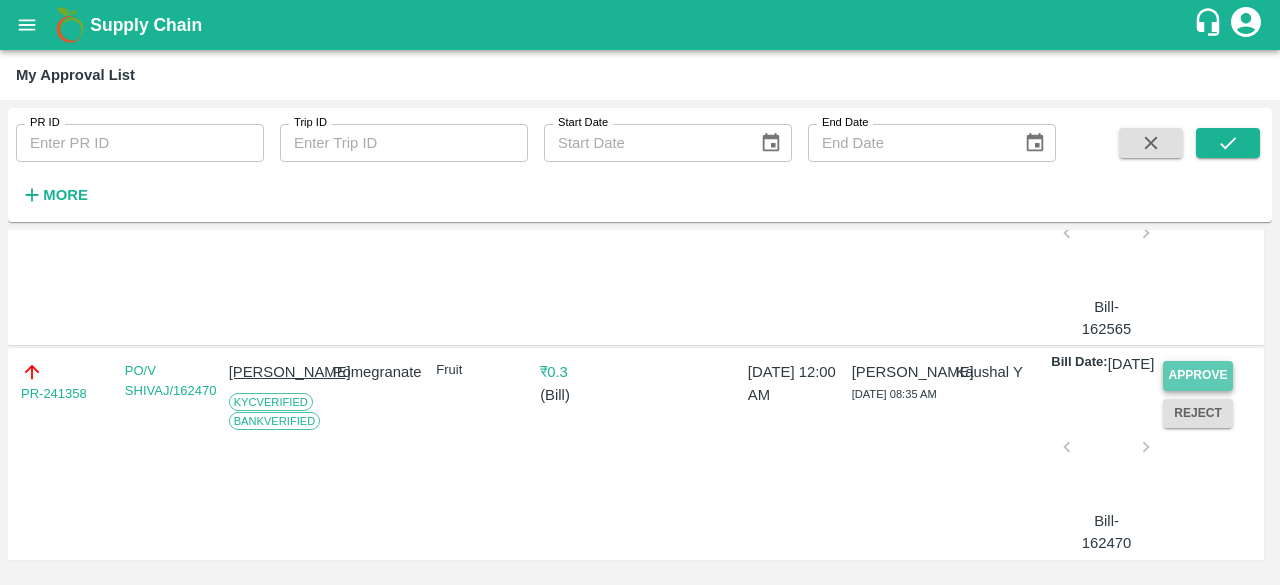 click on "Approve" at bounding box center [1198, 375] 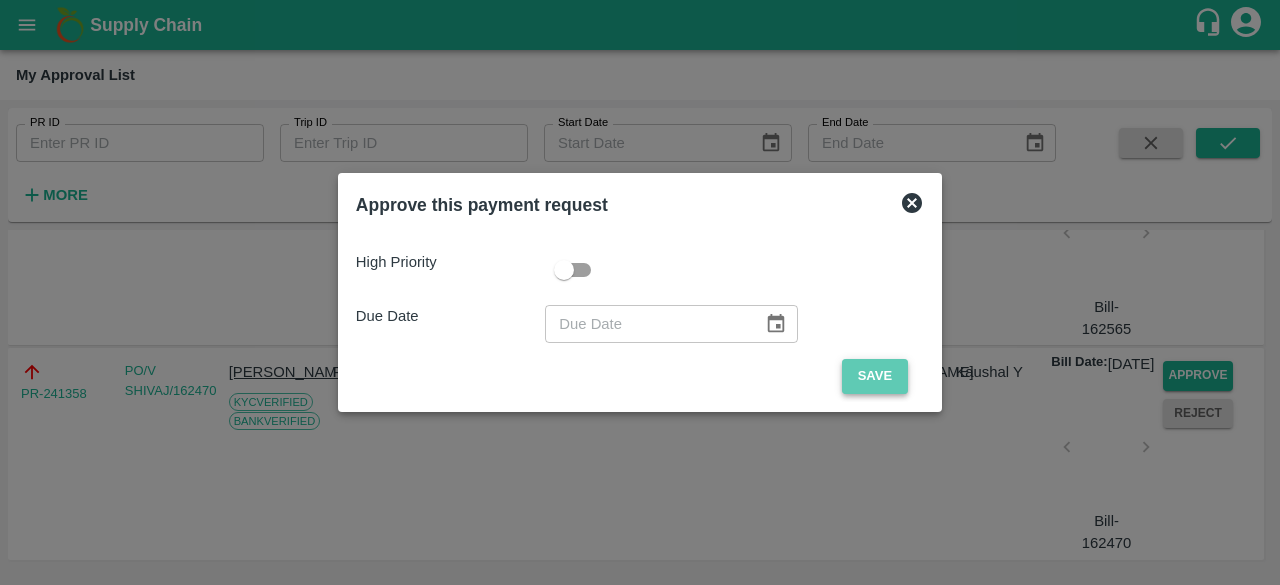 click on "Save" at bounding box center [875, 376] 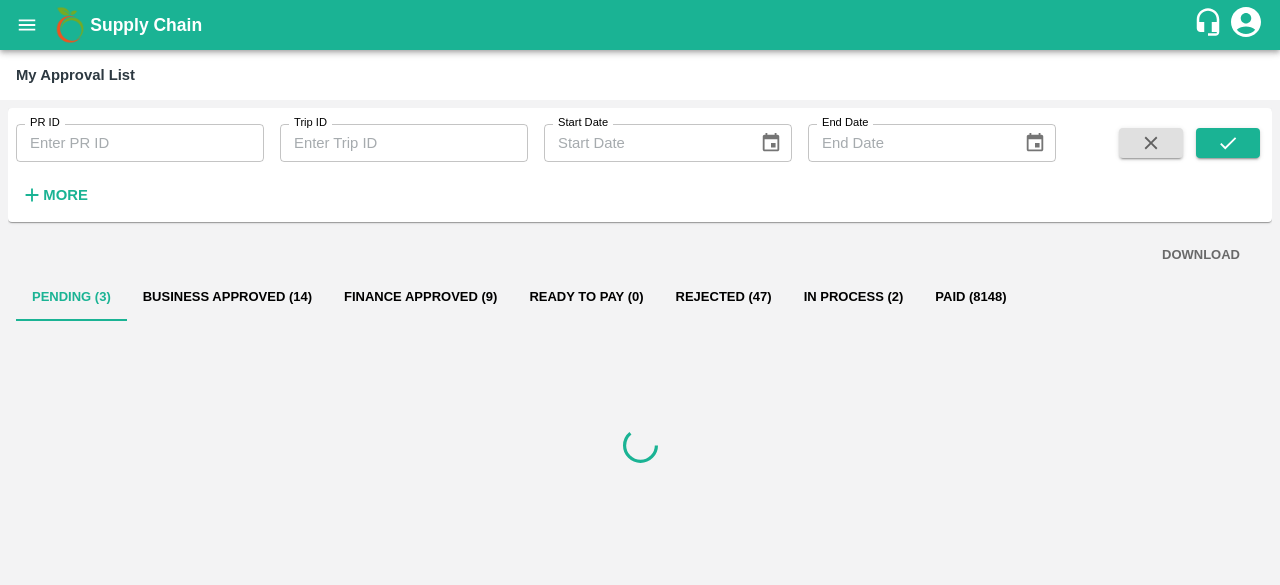 scroll, scrollTop: 0, scrollLeft: 0, axis: both 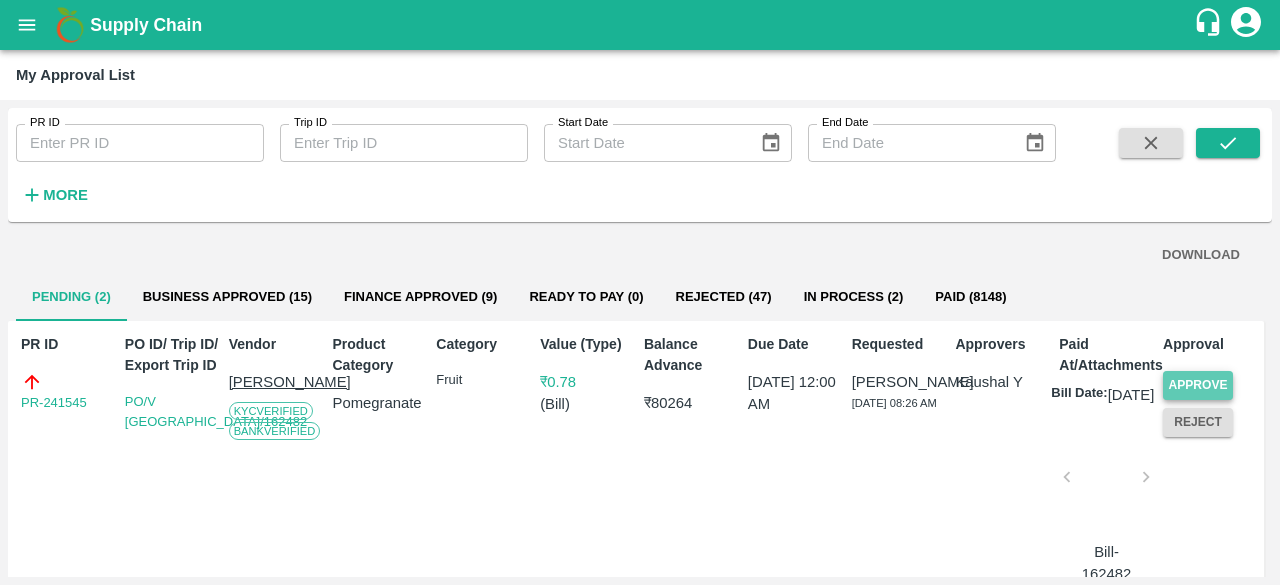 click on "Approve" at bounding box center (1198, 385) 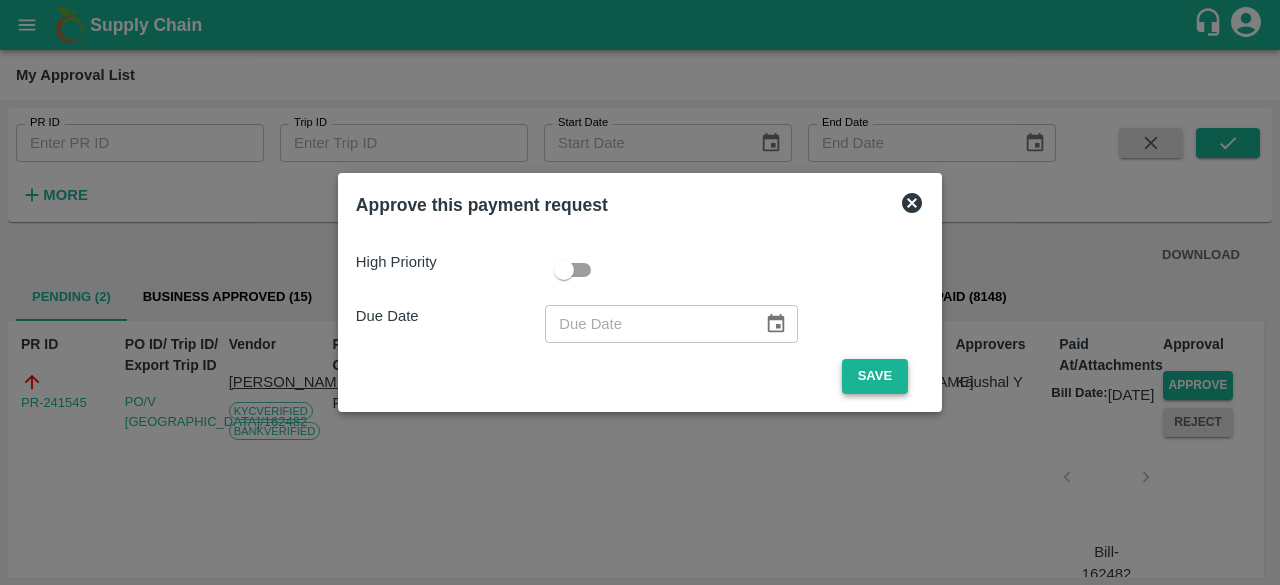 click on "Save" at bounding box center (875, 376) 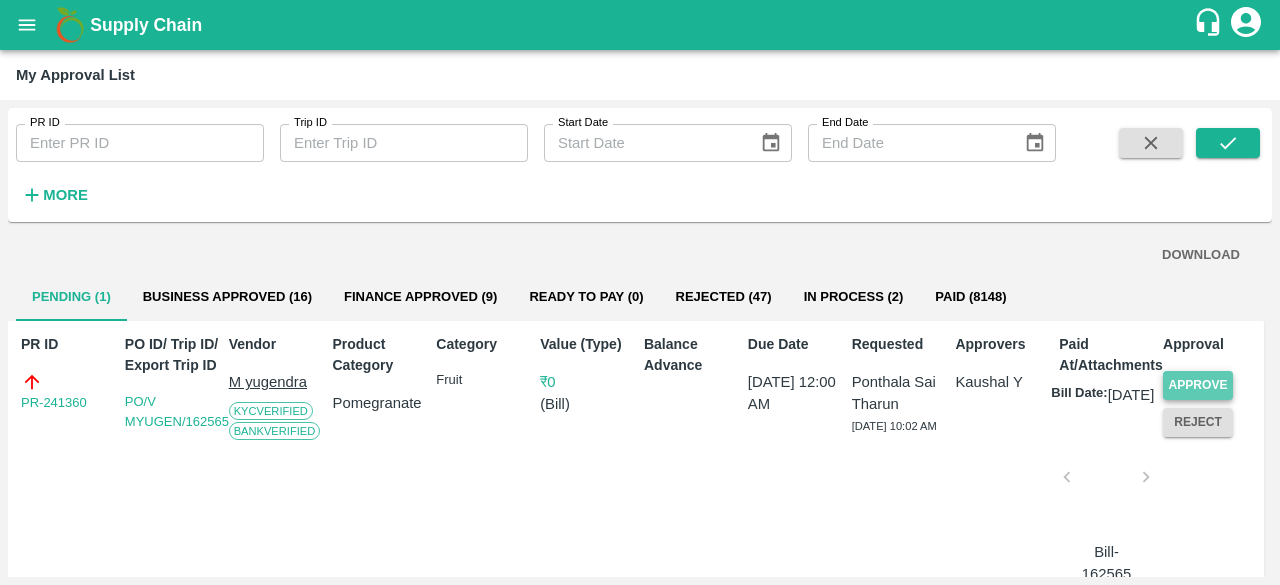 click on "Approve" at bounding box center [1198, 385] 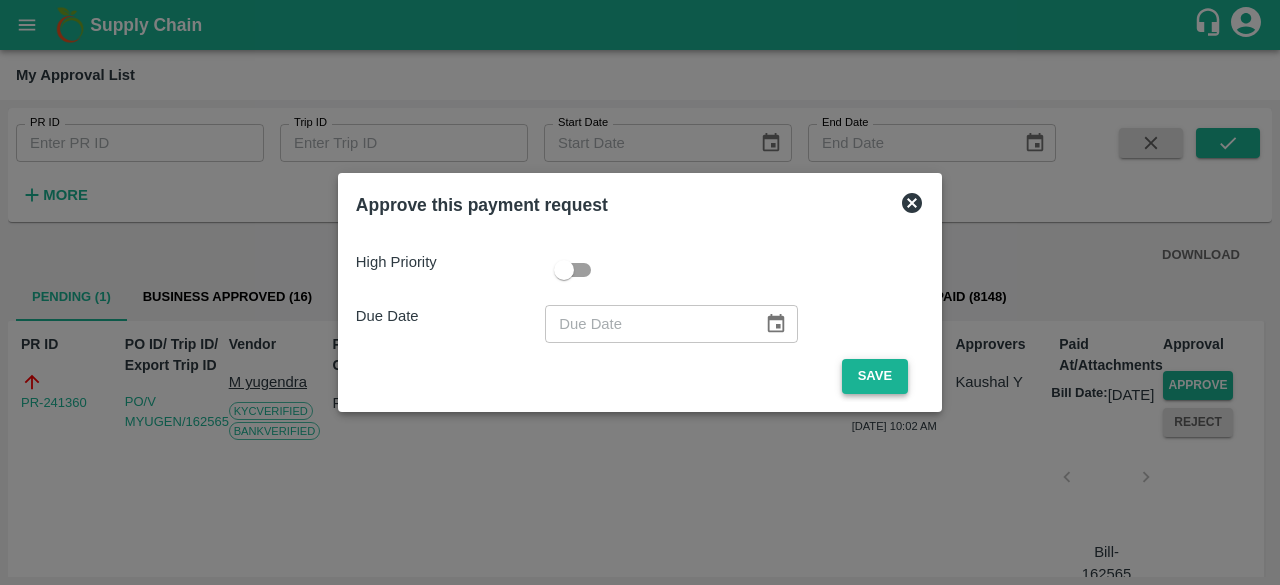 click on "Save" at bounding box center [875, 376] 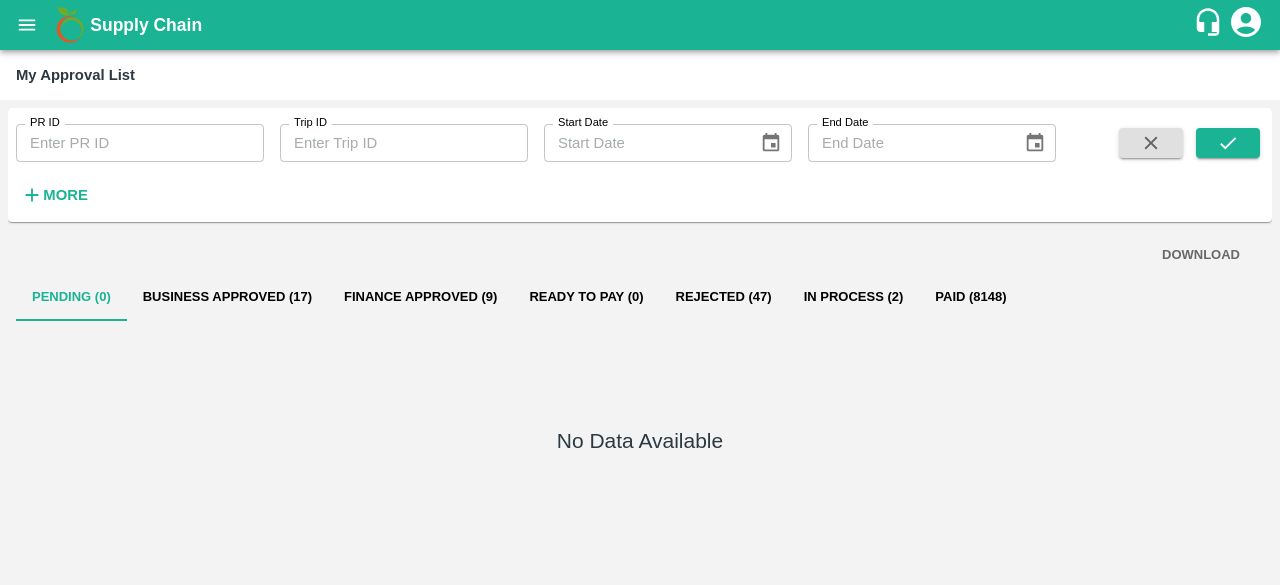 click on "No Data Available" at bounding box center (640, 445) 